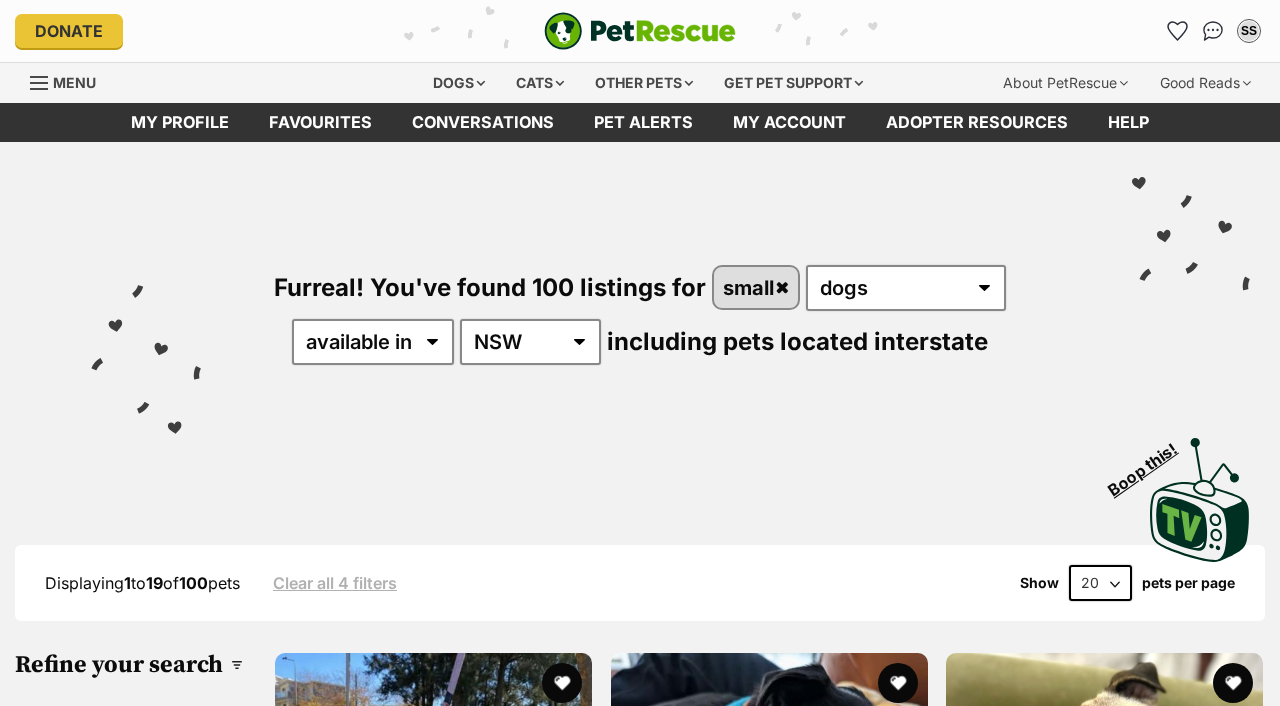 scroll, scrollTop: 0, scrollLeft: 0, axis: both 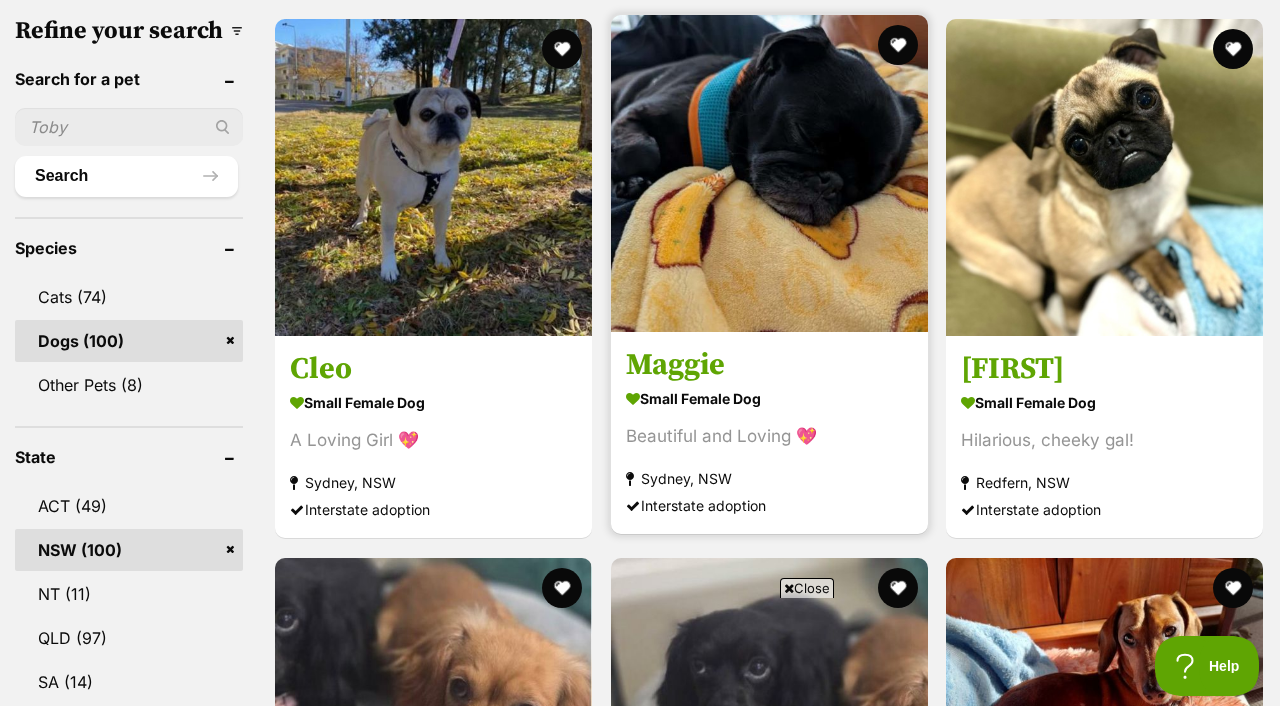 click at bounding box center (769, 173) 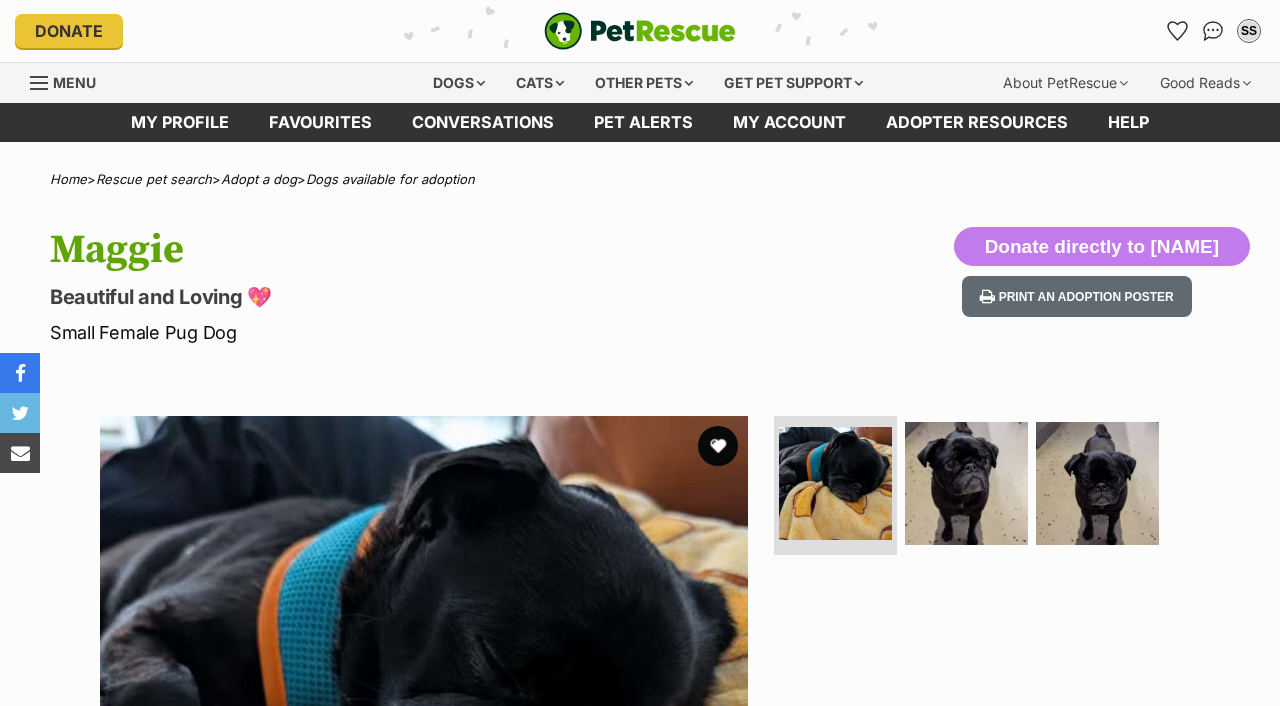 scroll, scrollTop: 0, scrollLeft: 0, axis: both 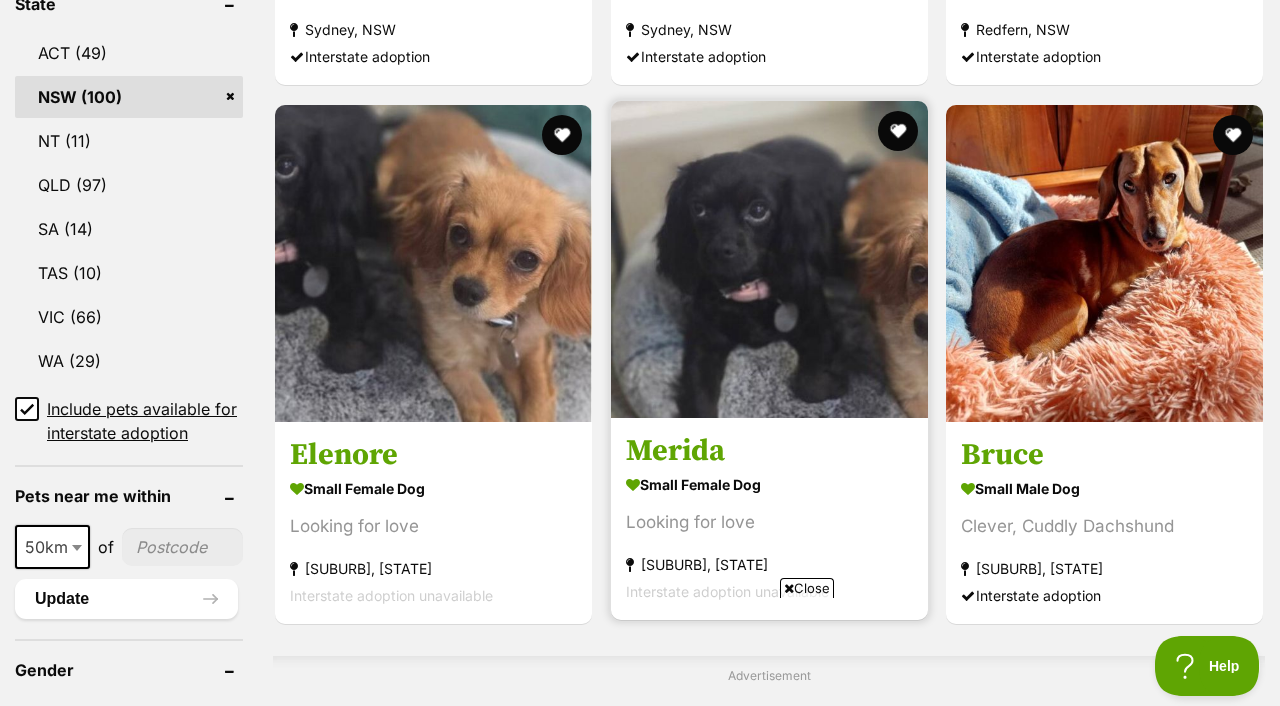 click at bounding box center [769, 259] 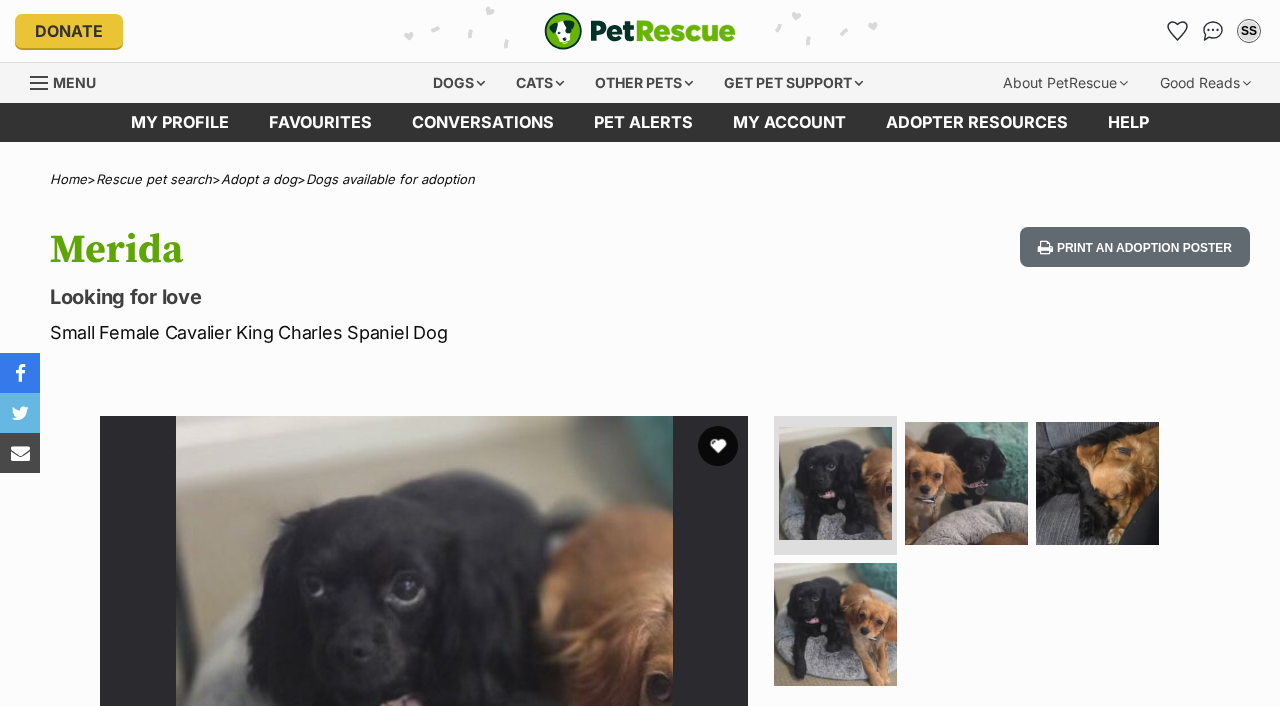 scroll, scrollTop: 0, scrollLeft: 0, axis: both 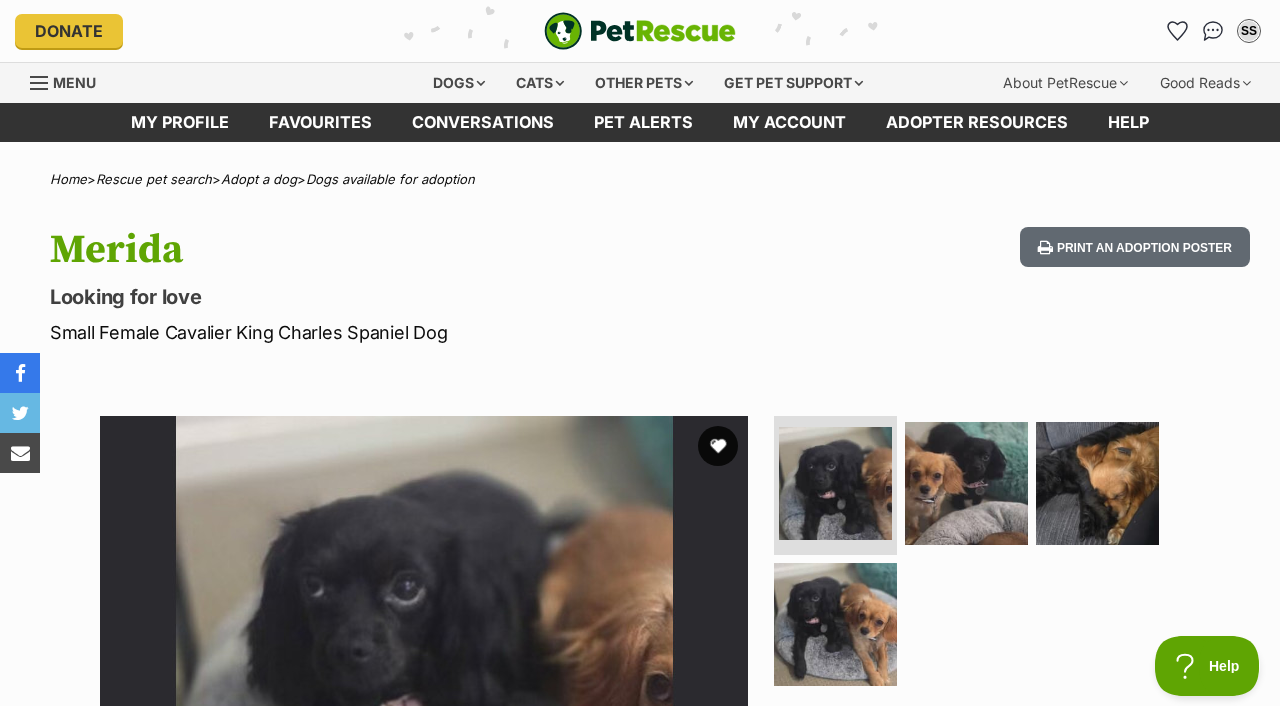 click at bounding box center (424, 740) 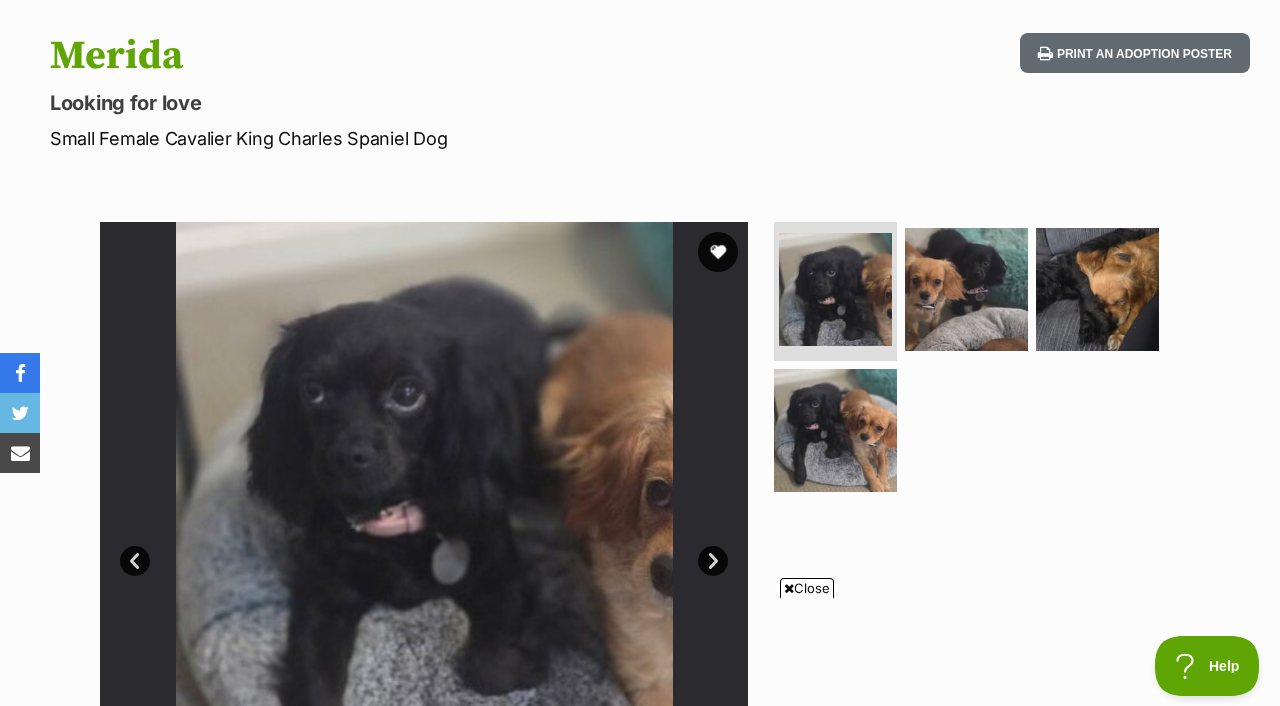 scroll, scrollTop: 0, scrollLeft: 0, axis: both 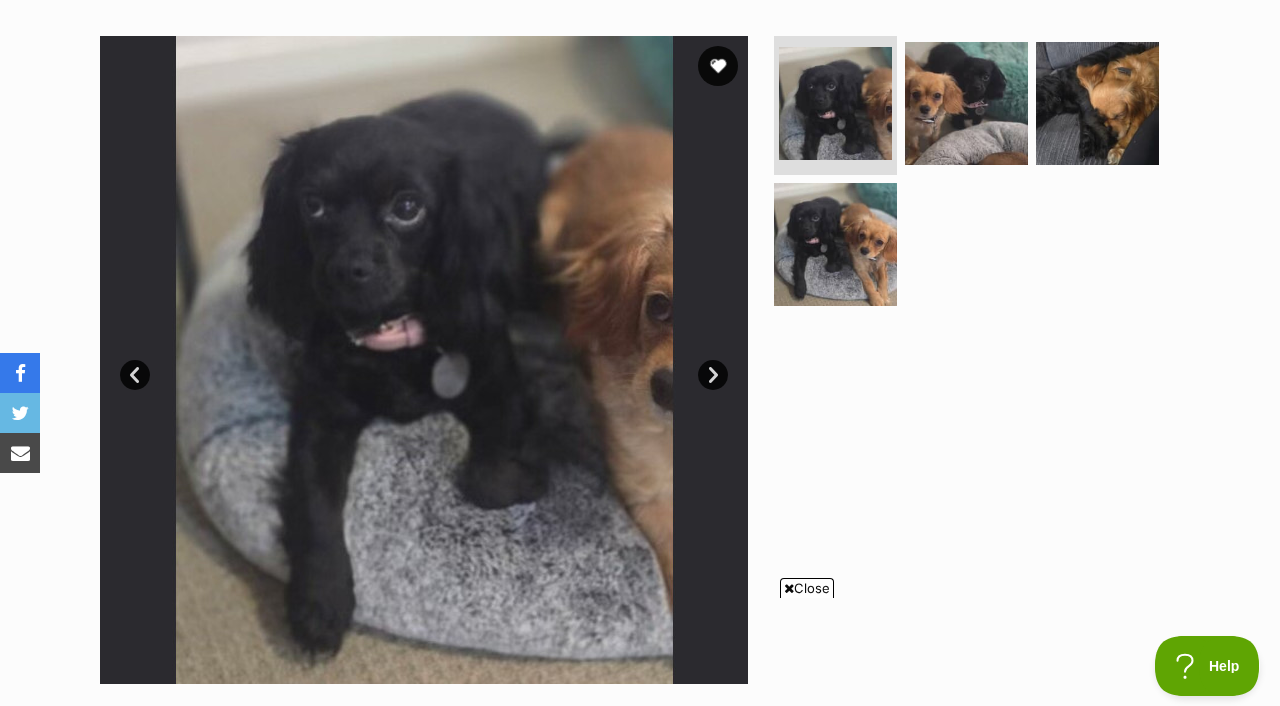 click on "Next" at bounding box center [713, 375] 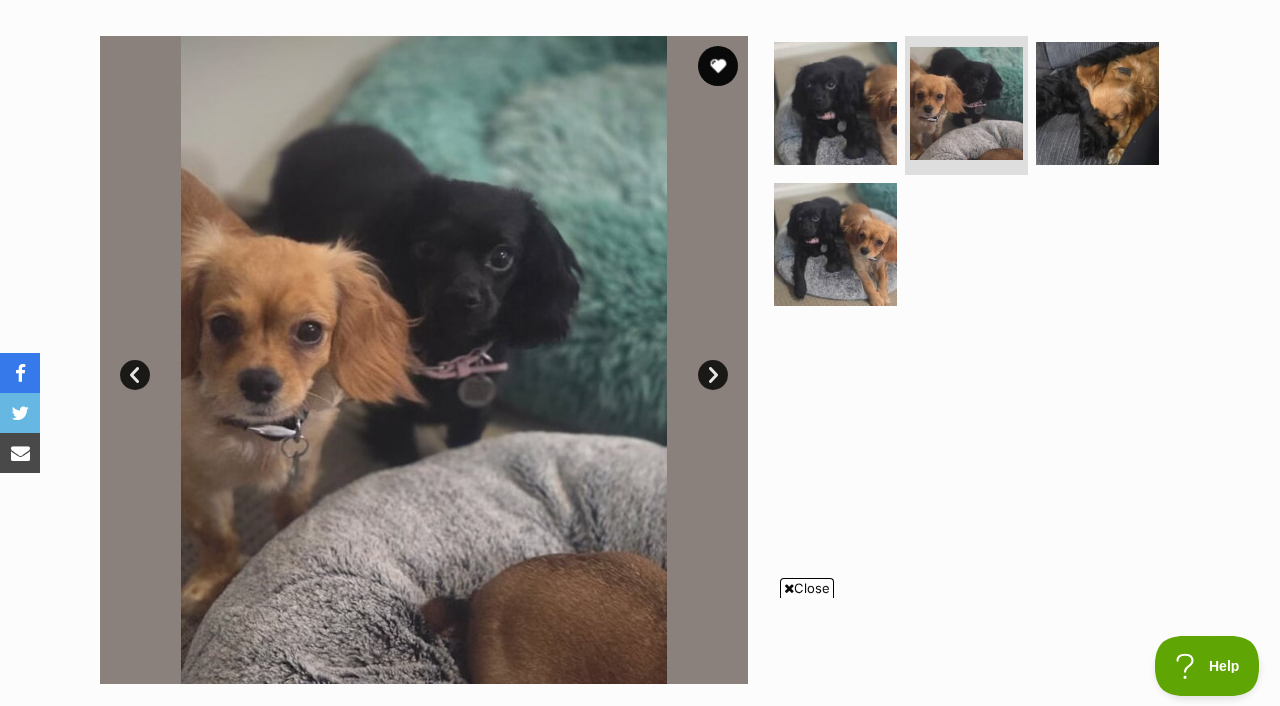 click on "Next" at bounding box center [713, 375] 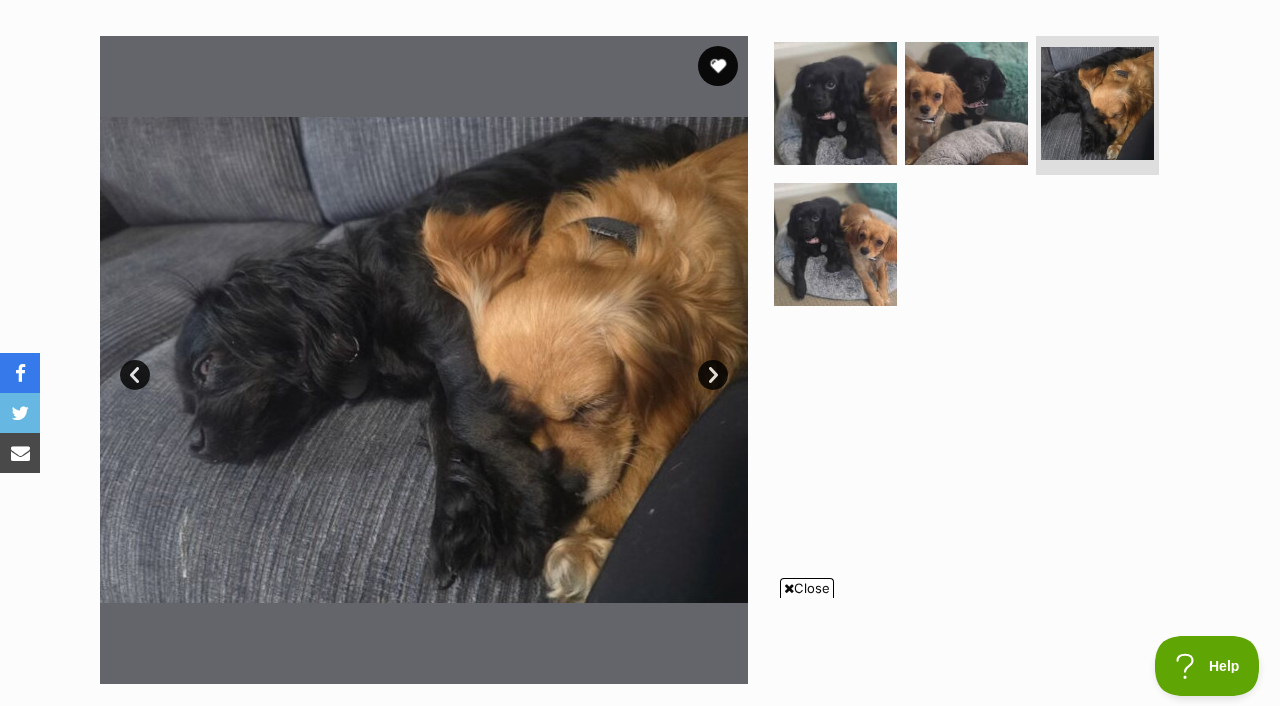 click on "Next" at bounding box center (713, 375) 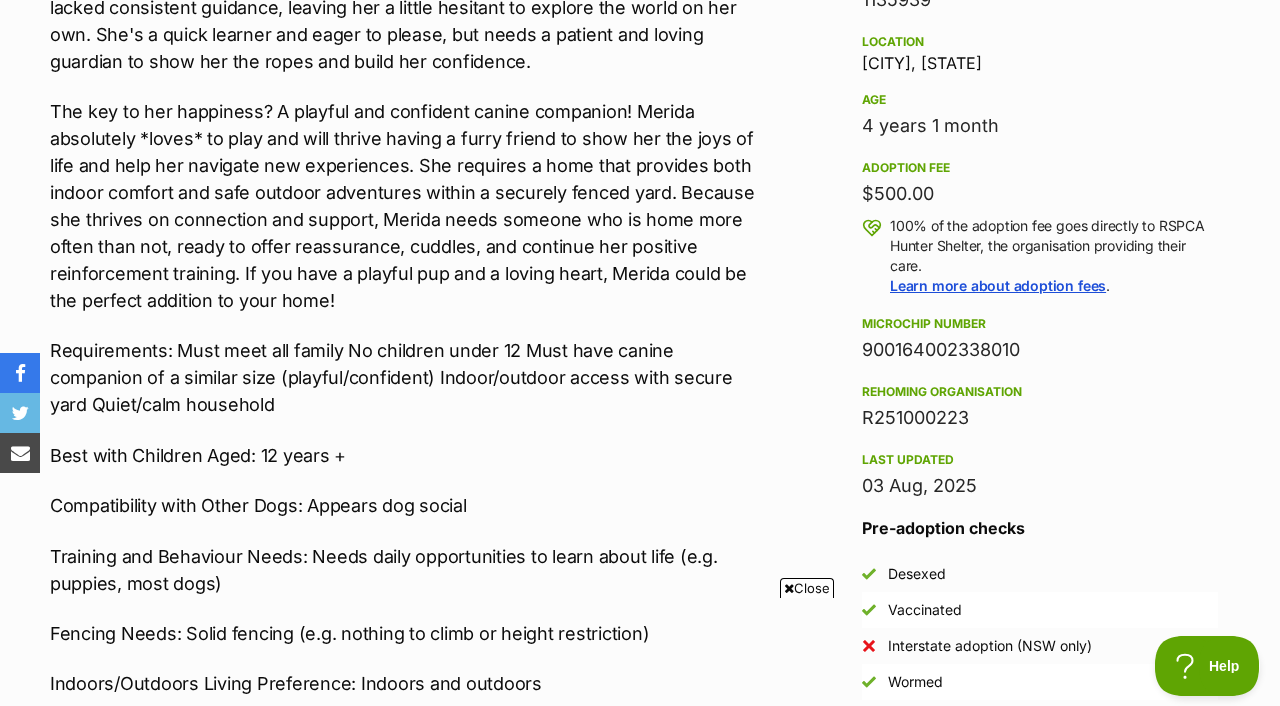 scroll, scrollTop: 1314, scrollLeft: 0, axis: vertical 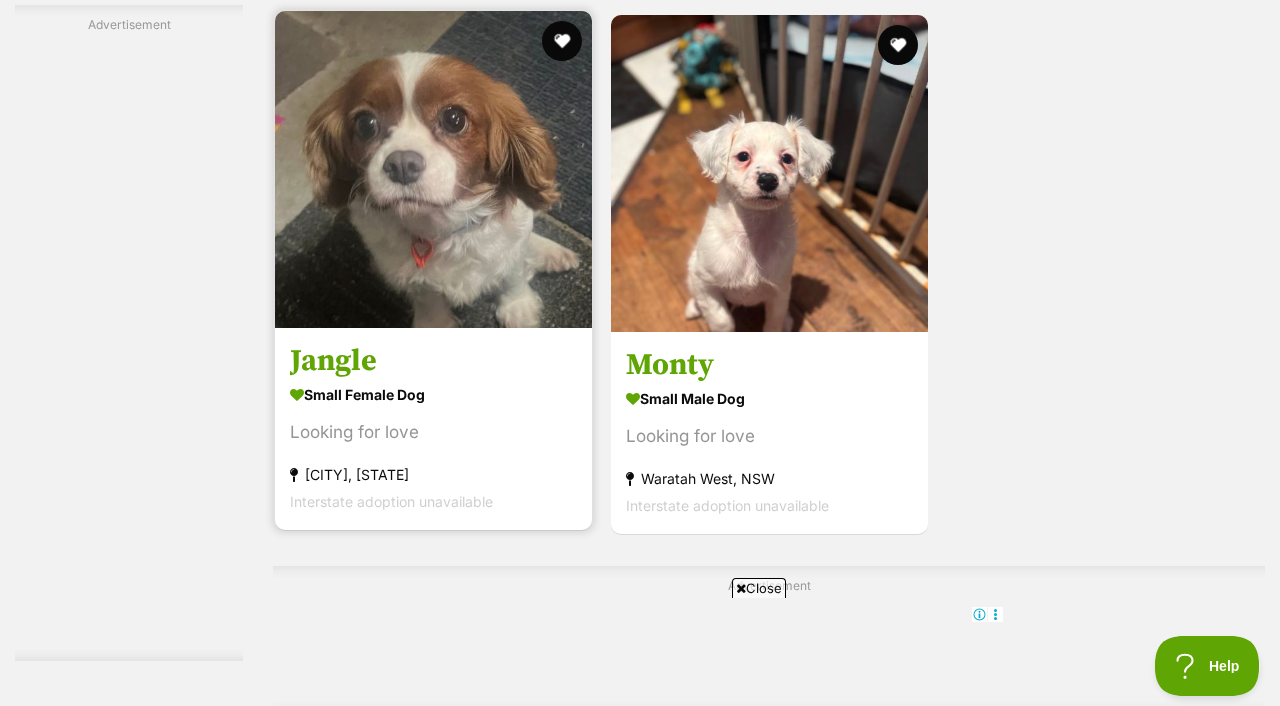 click at bounding box center [433, 169] 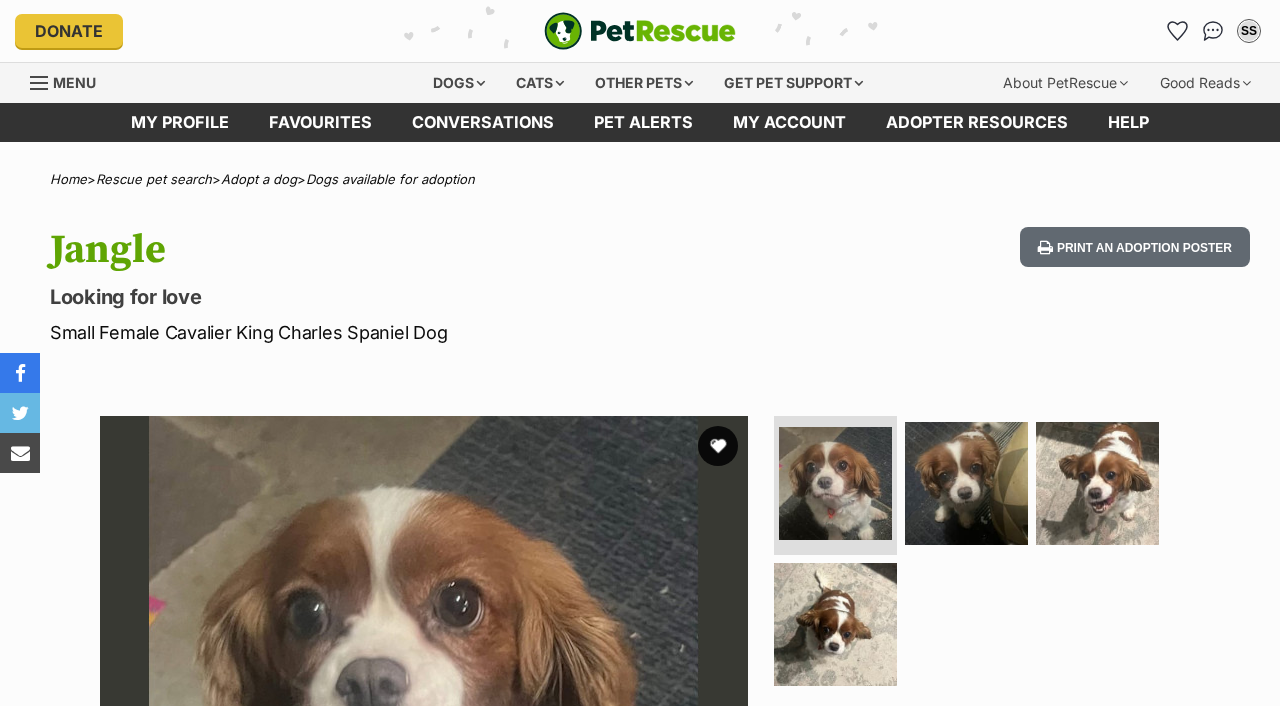 scroll, scrollTop: 0, scrollLeft: 0, axis: both 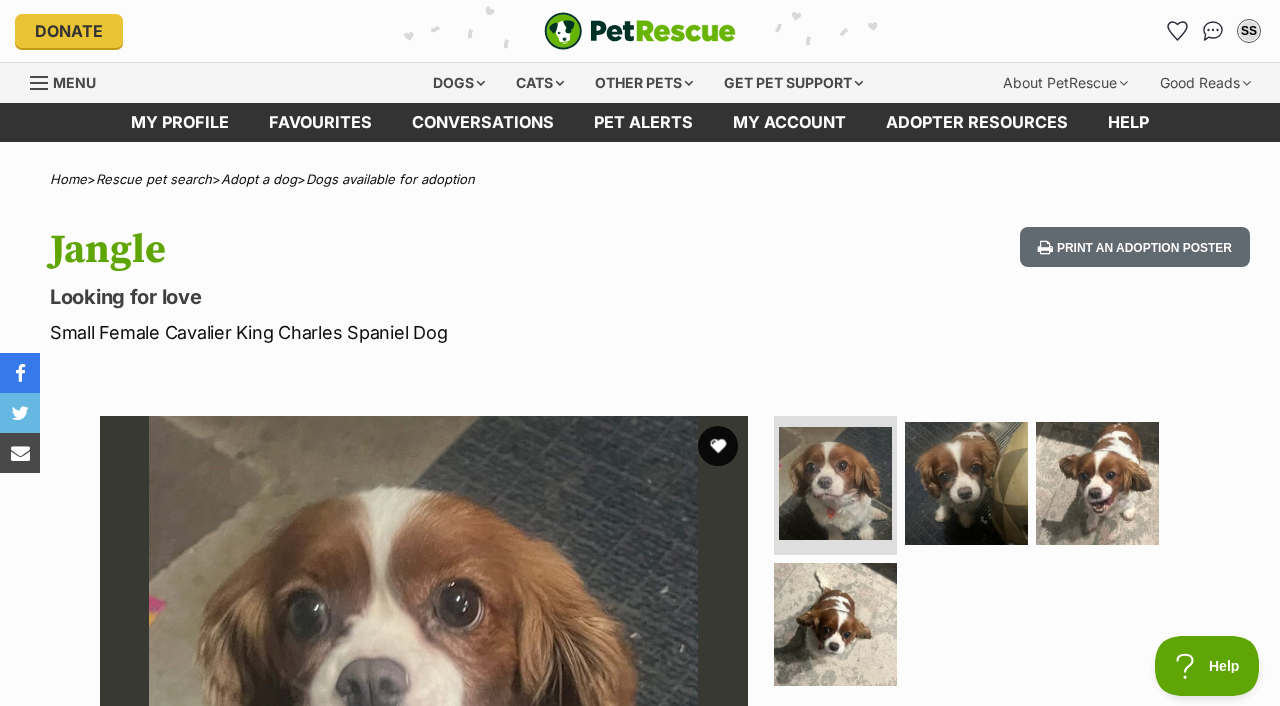 click at bounding box center (424, 740) 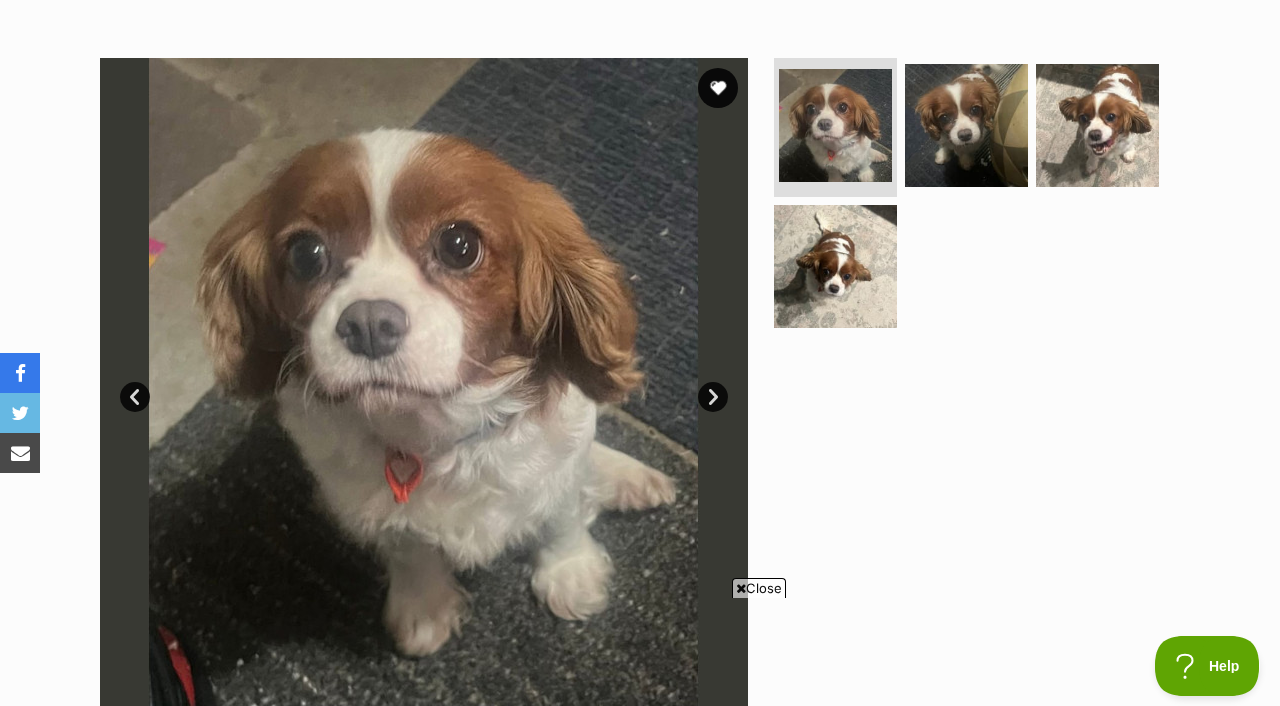 scroll, scrollTop: 0, scrollLeft: 0, axis: both 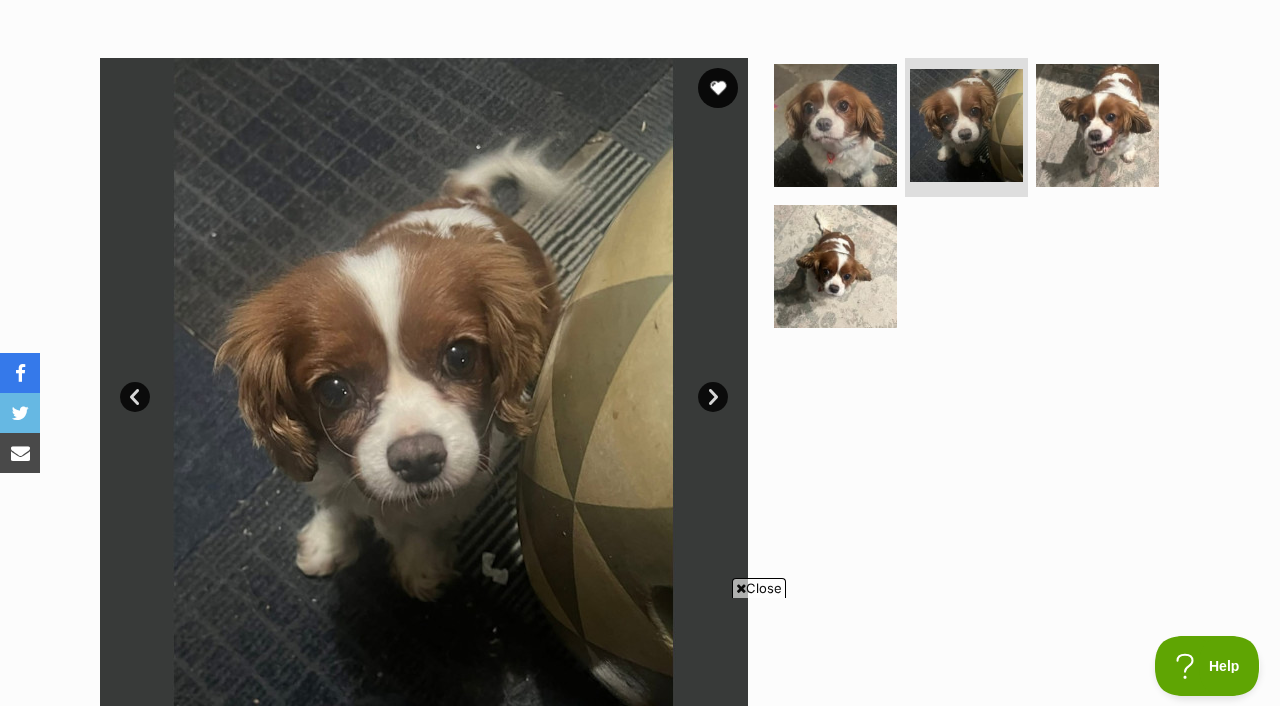 click on "Next" at bounding box center (713, 397) 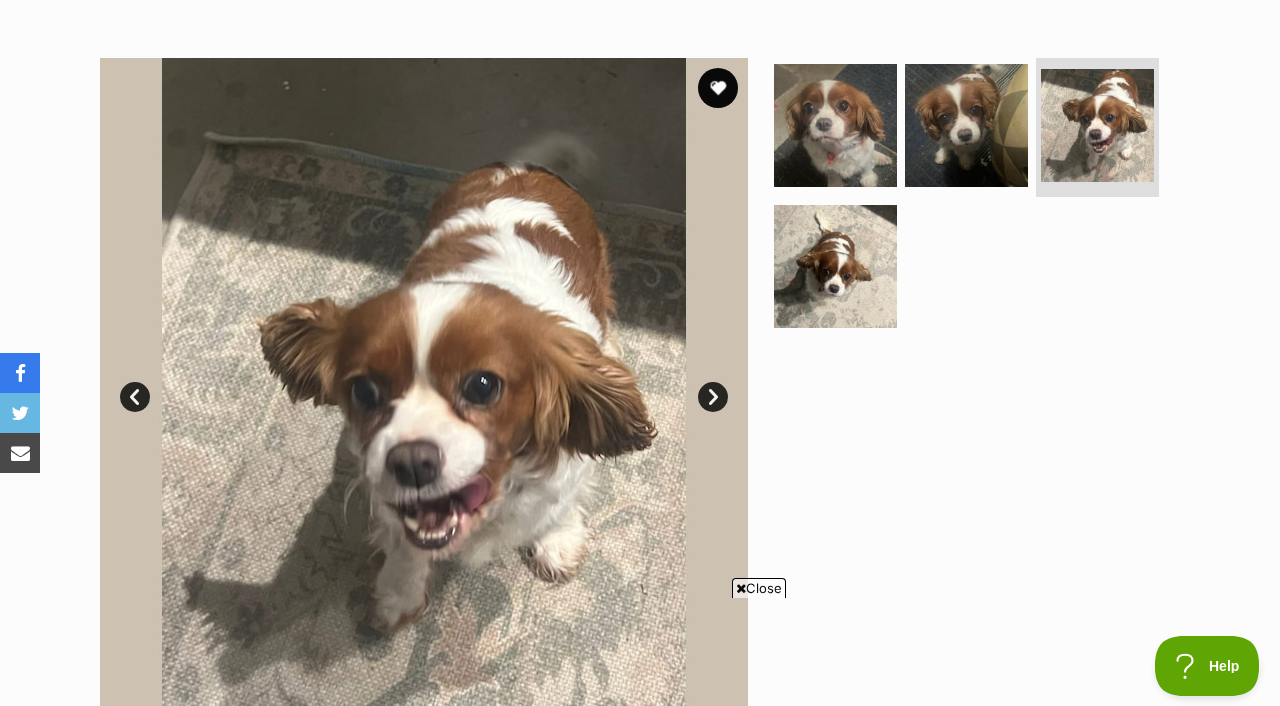 click on "Next" at bounding box center (713, 397) 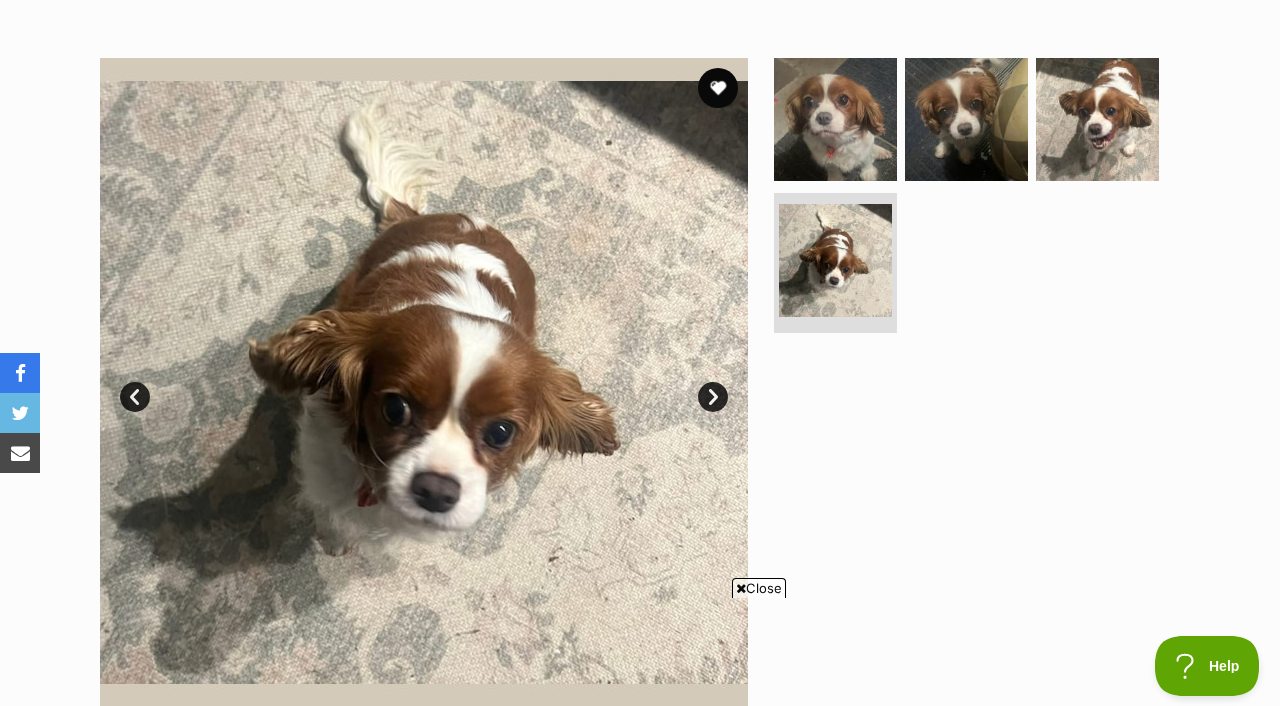 click on "Next" at bounding box center [713, 397] 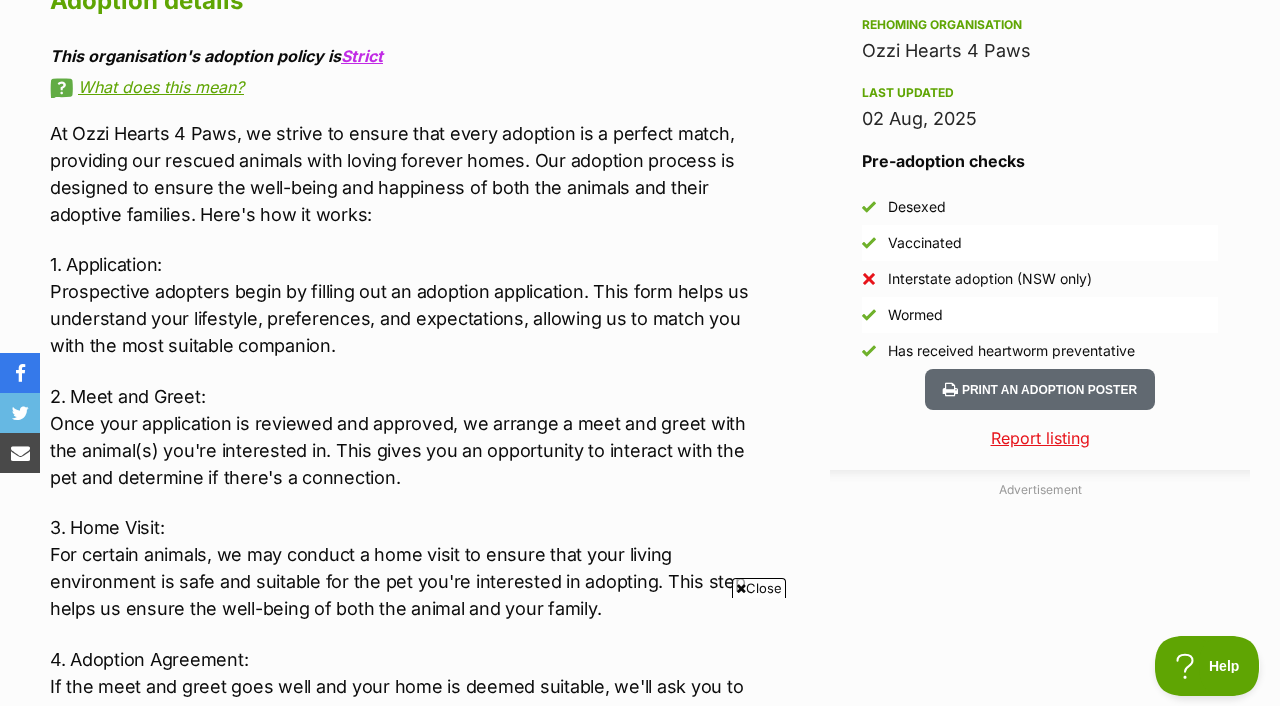 scroll, scrollTop: 1685, scrollLeft: 0, axis: vertical 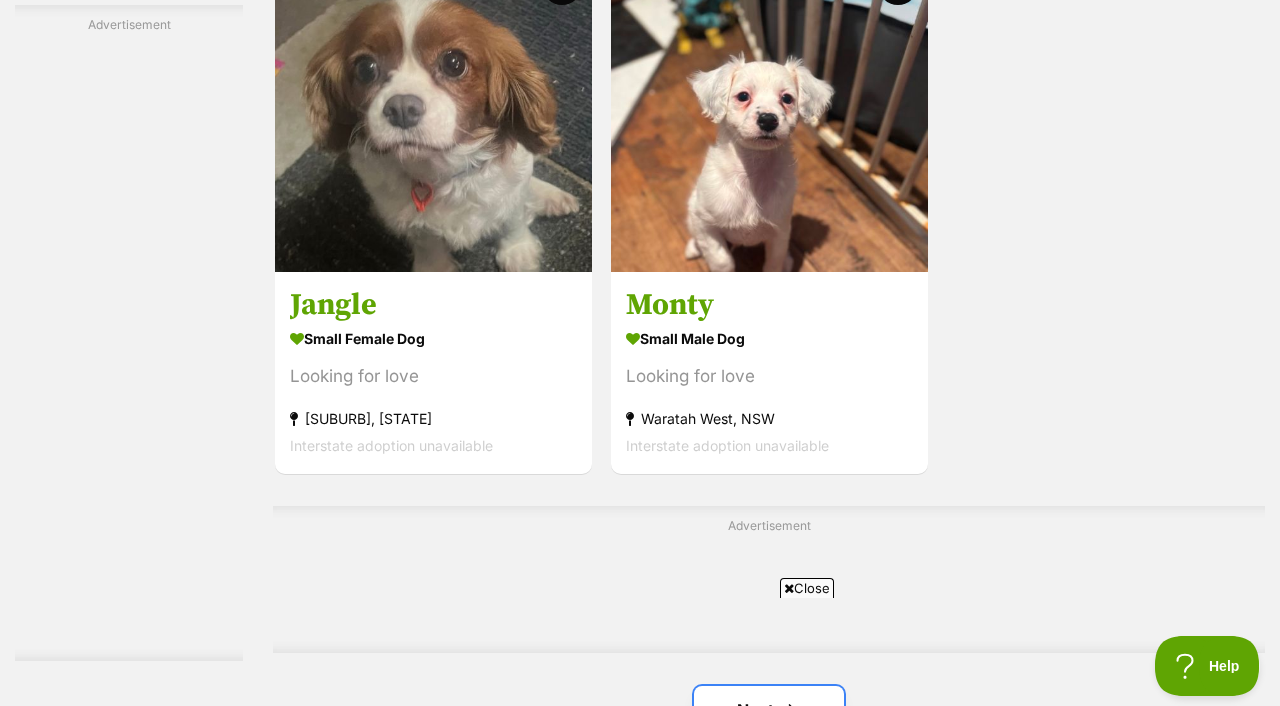 click on "Next" at bounding box center (769, 710) 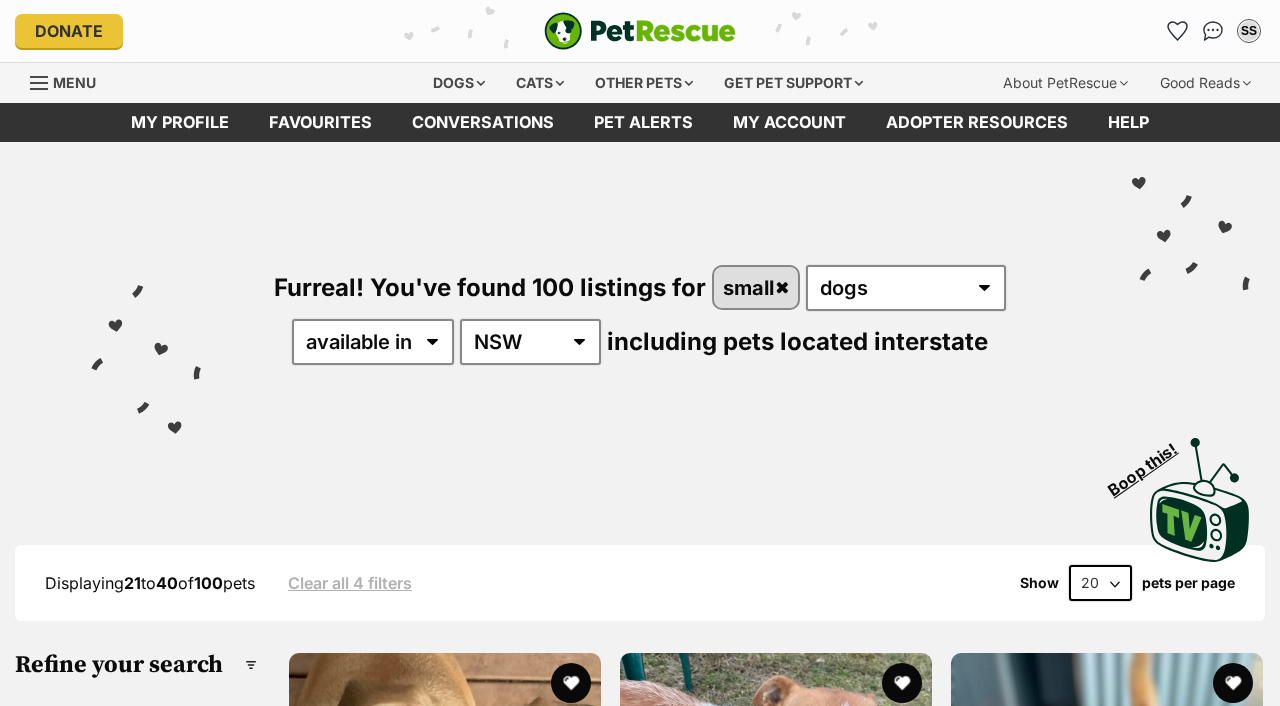 scroll, scrollTop: 0, scrollLeft: 0, axis: both 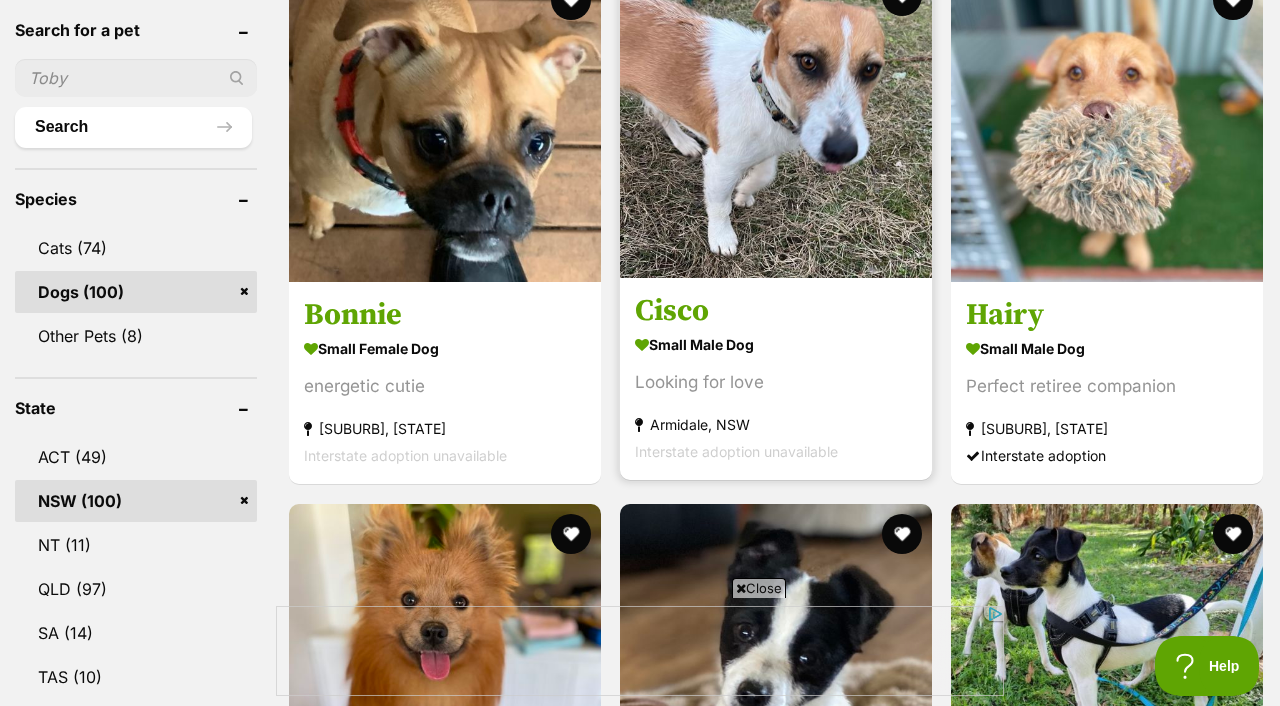 click at bounding box center [776, 122] 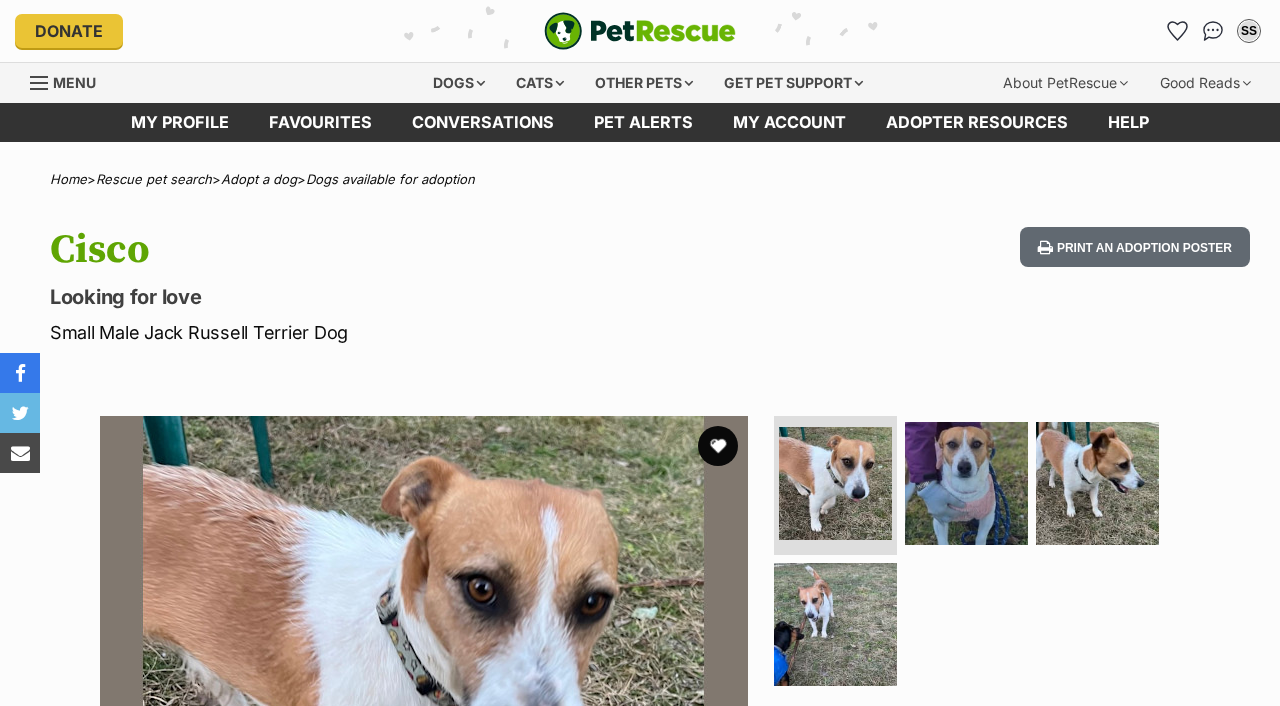 scroll, scrollTop: 0, scrollLeft: 0, axis: both 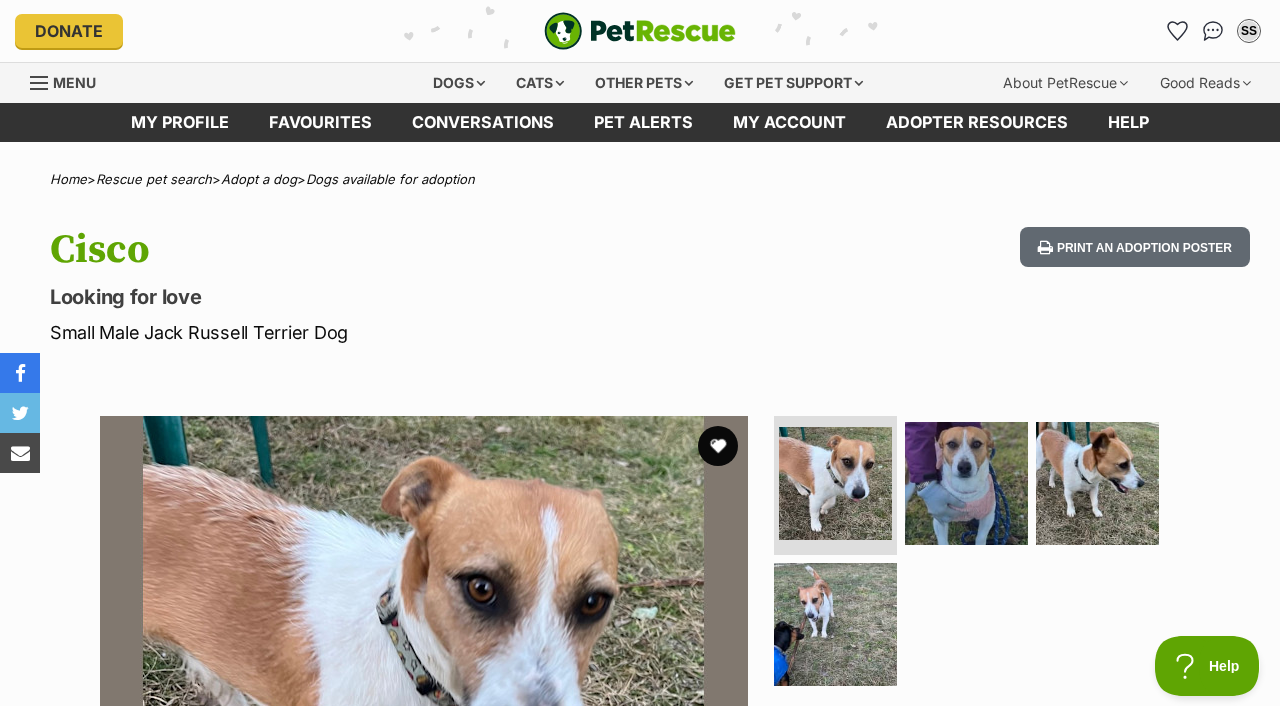 click at bounding box center (424, 740) 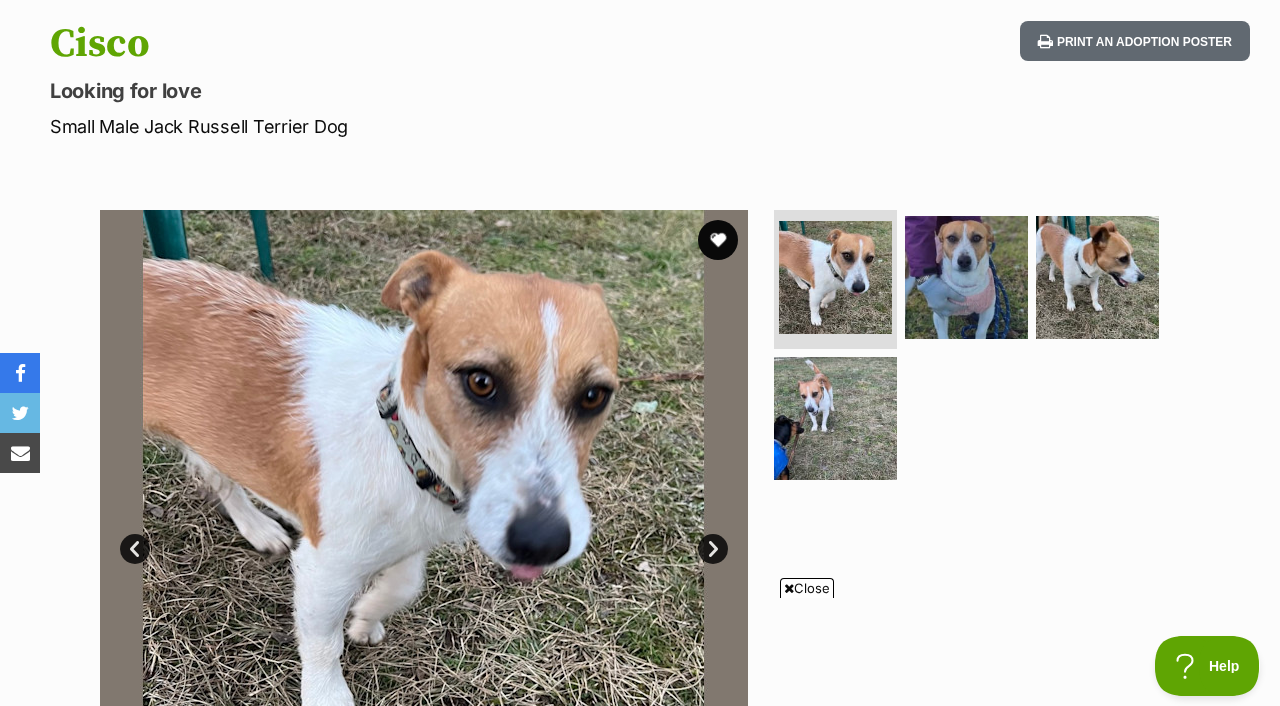 scroll, scrollTop: 160, scrollLeft: 0, axis: vertical 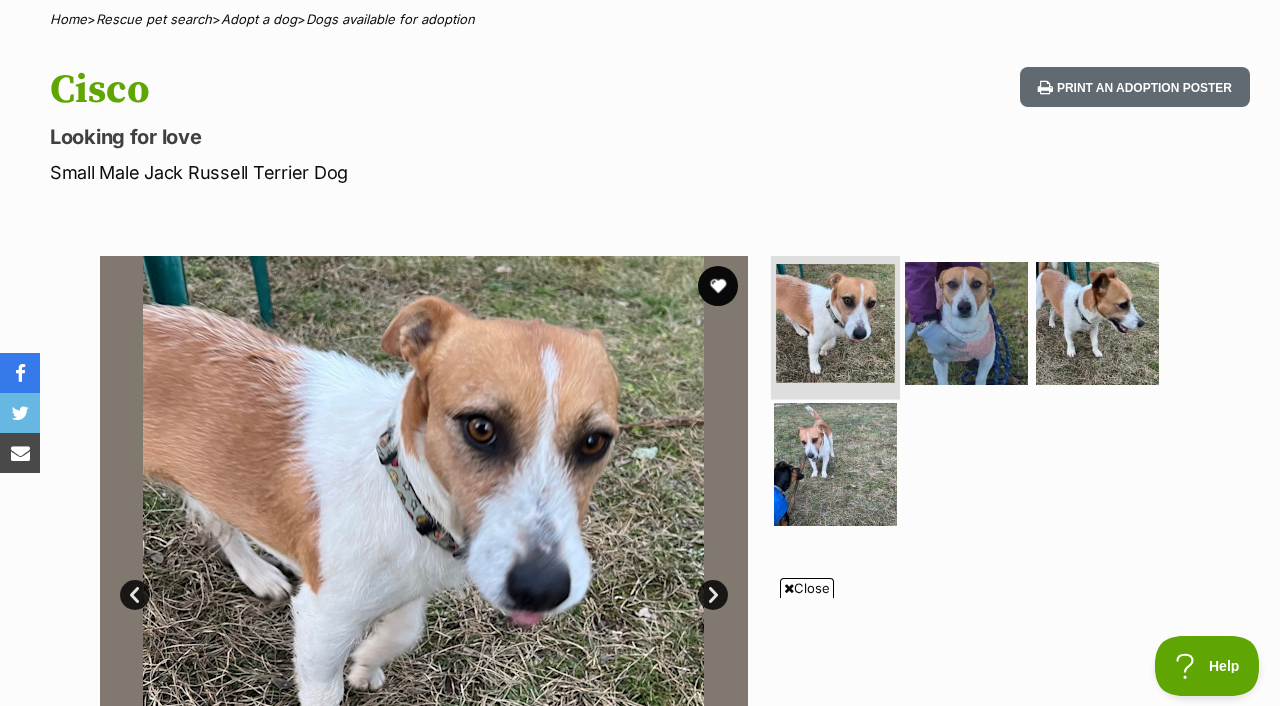 click at bounding box center [835, 323] 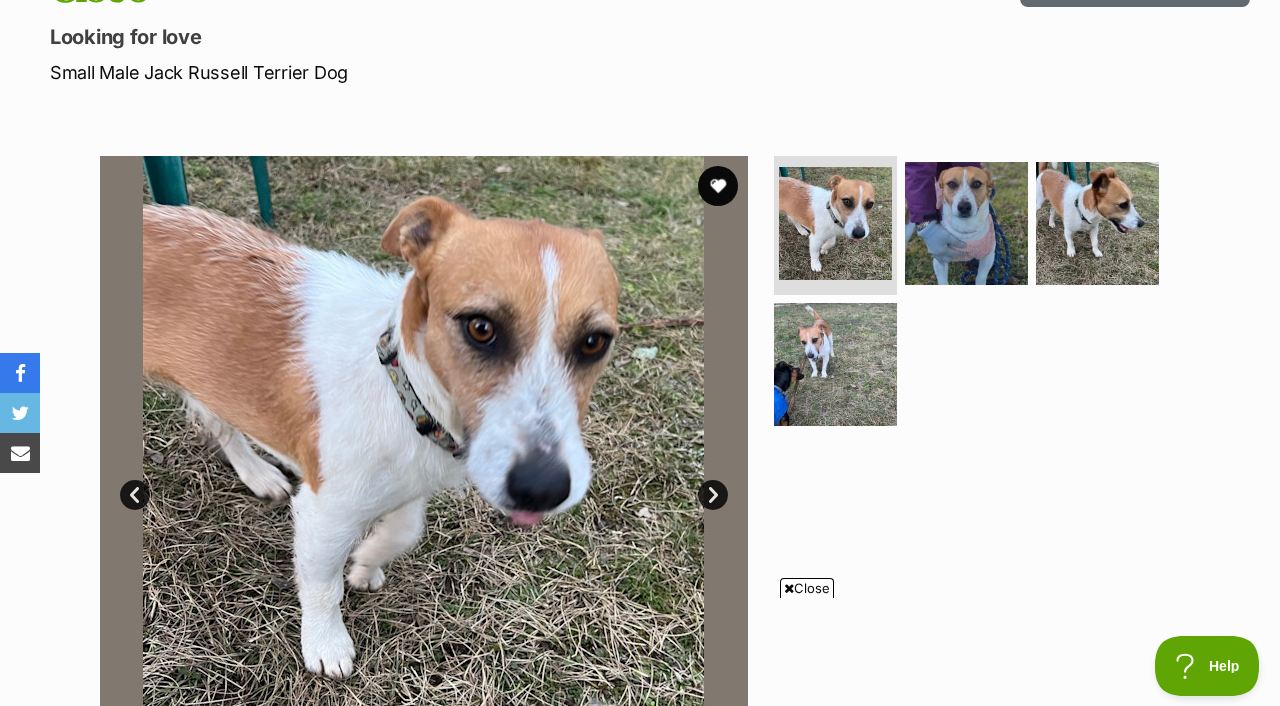scroll, scrollTop: 261, scrollLeft: 0, axis: vertical 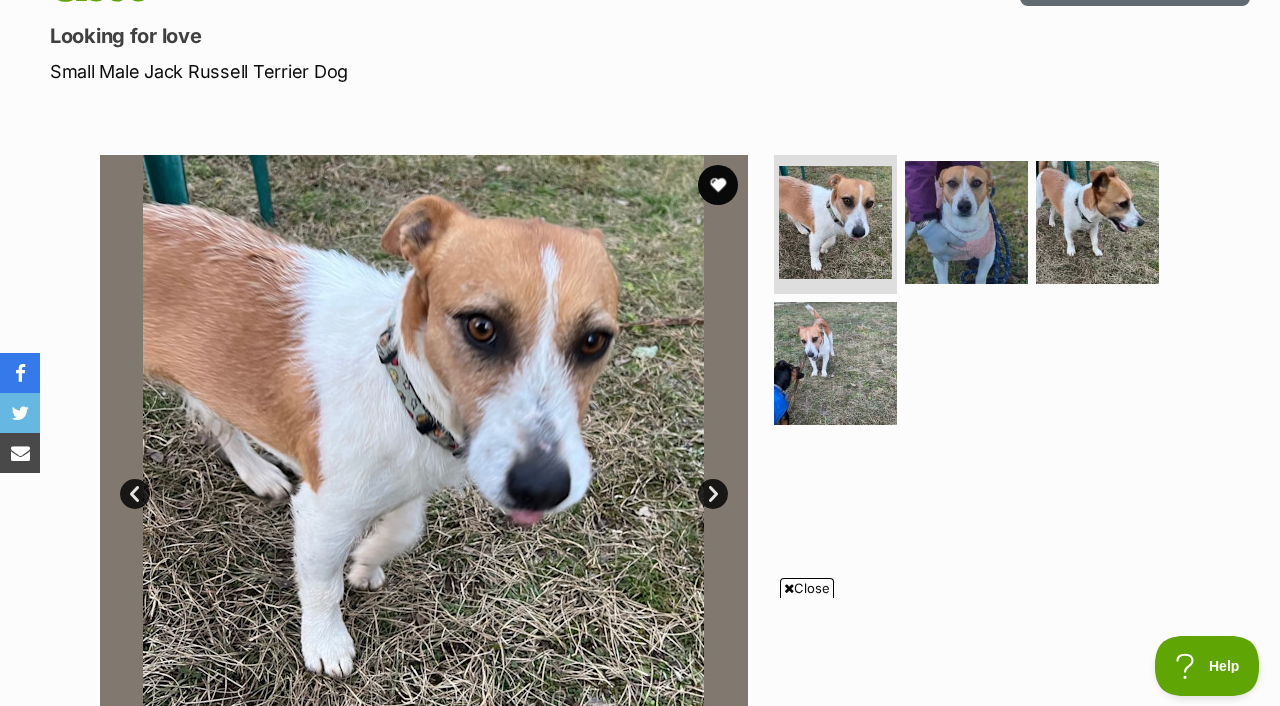 click on "Next" at bounding box center [713, 494] 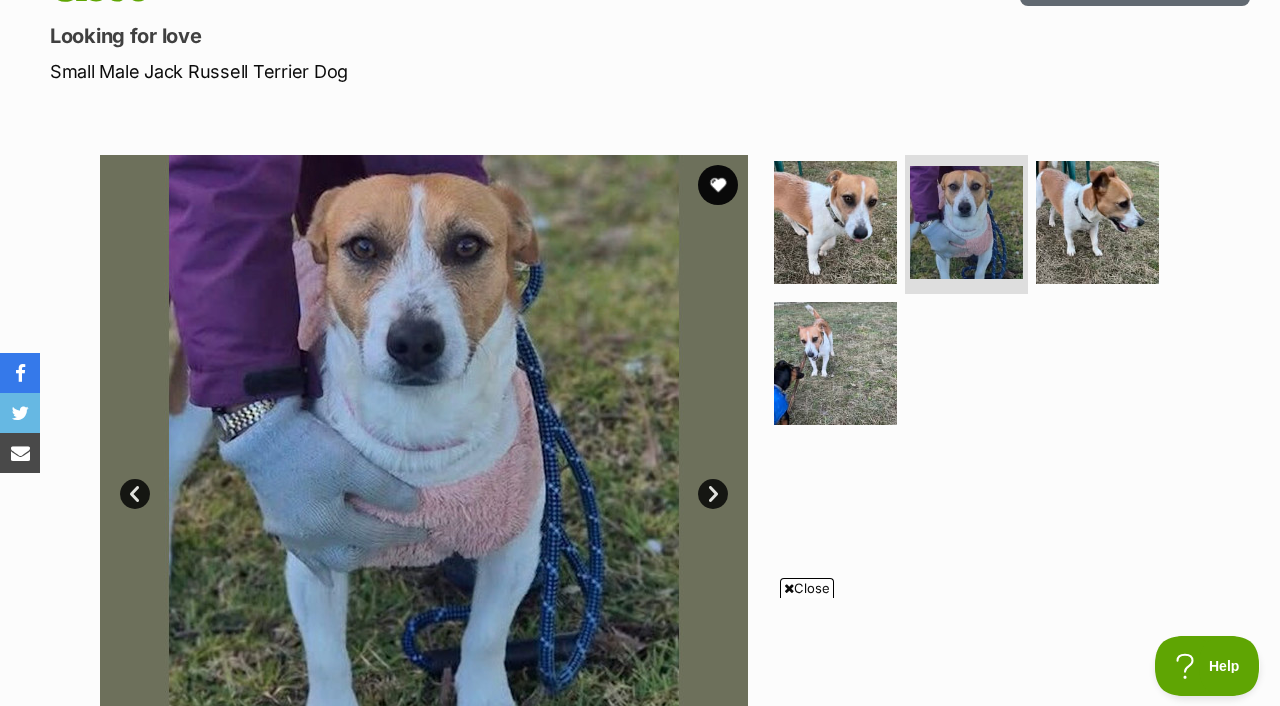 click on "Next" at bounding box center [713, 494] 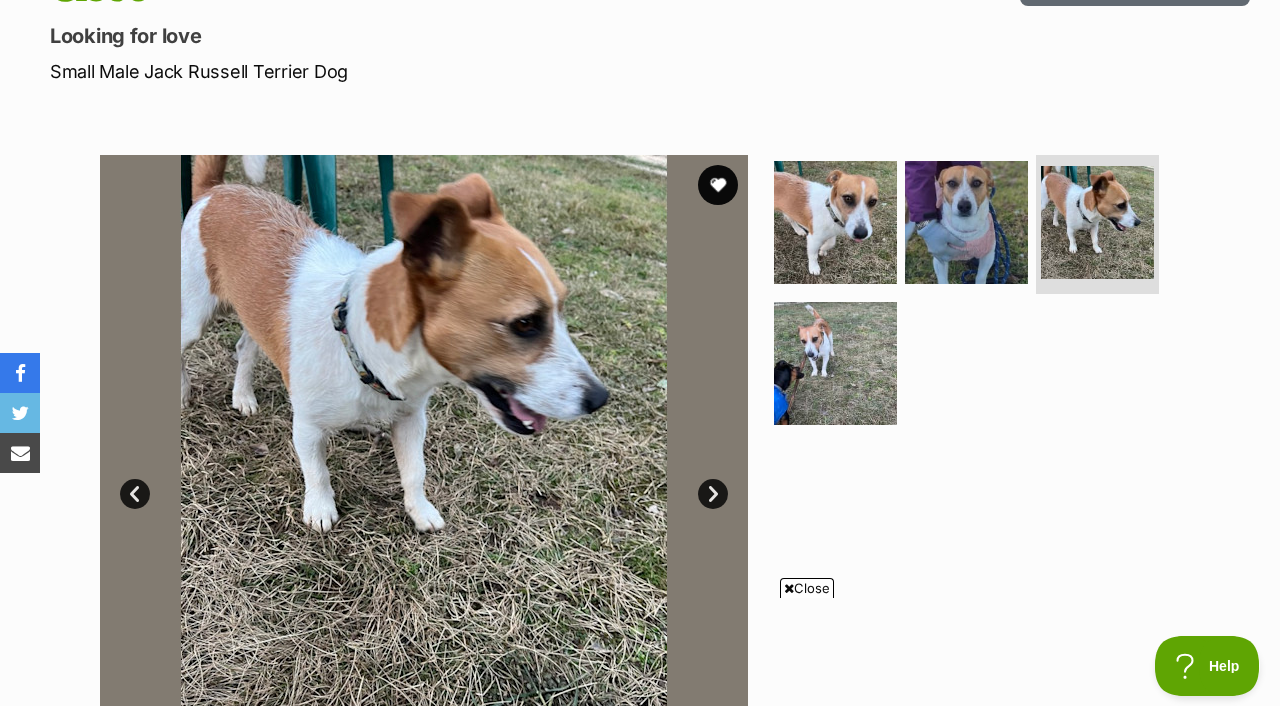 click on "Next" at bounding box center [713, 494] 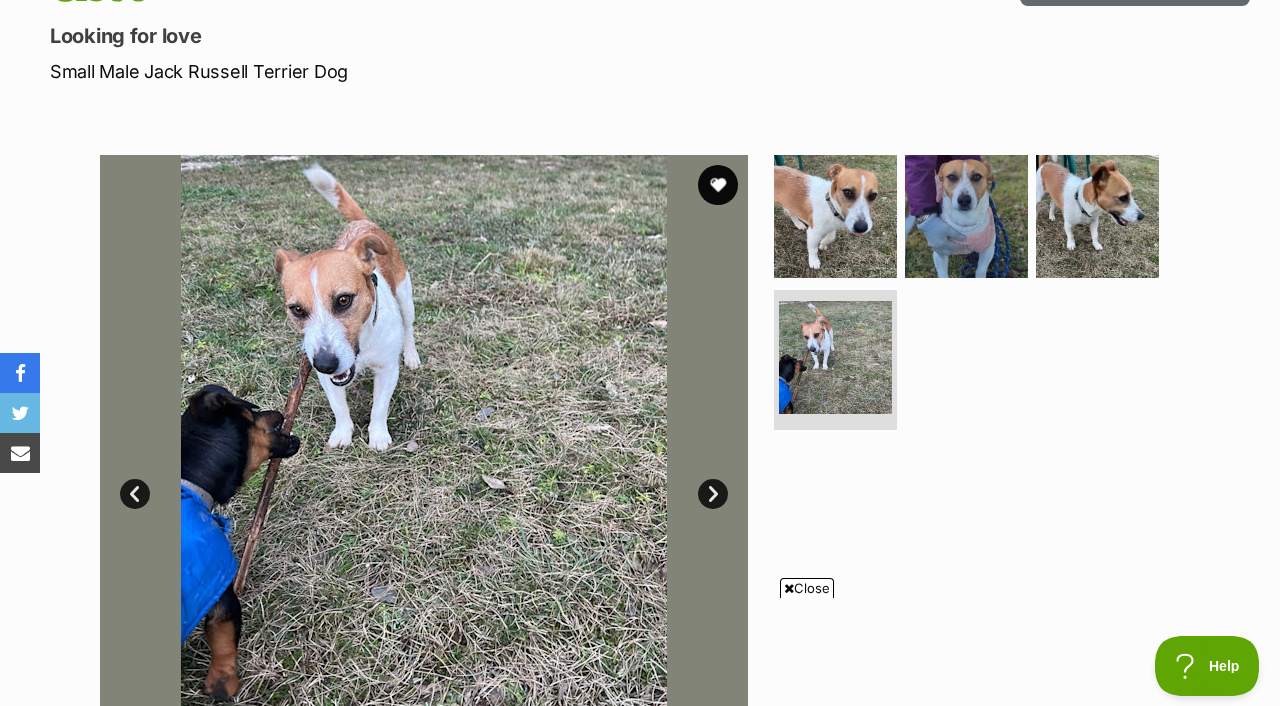 click on "Next" at bounding box center [713, 494] 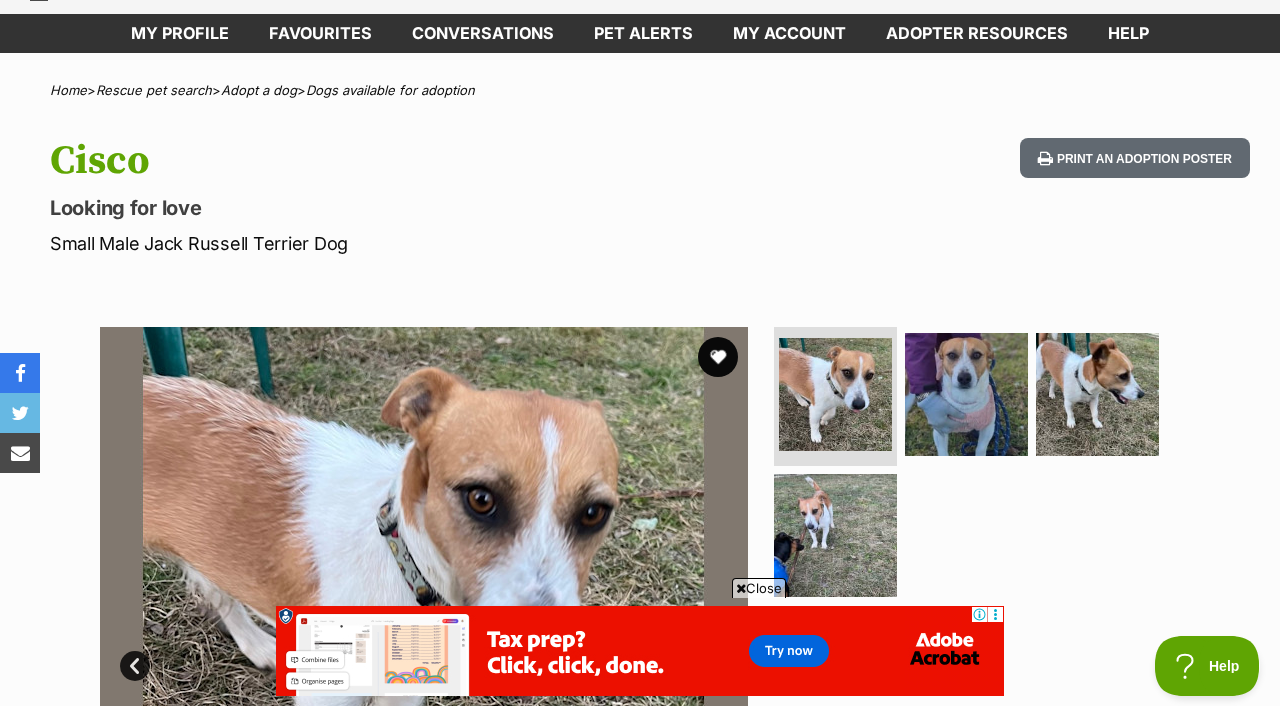 scroll, scrollTop: 77, scrollLeft: 0, axis: vertical 